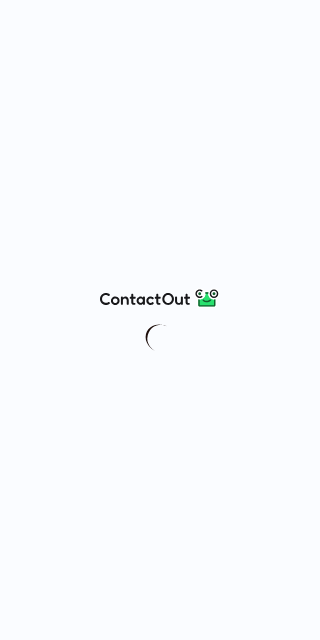 scroll, scrollTop: 0, scrollLeft: 0, axis: both 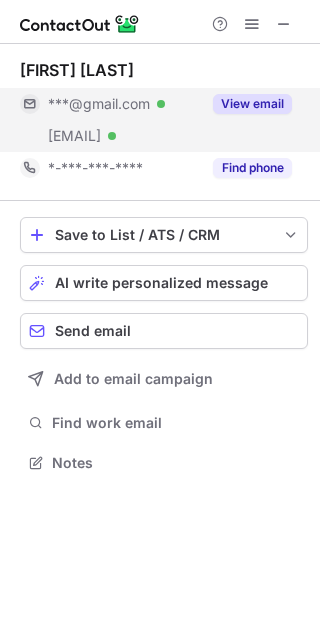 click on "***@gmail.com" at bounding box center [99, 104] 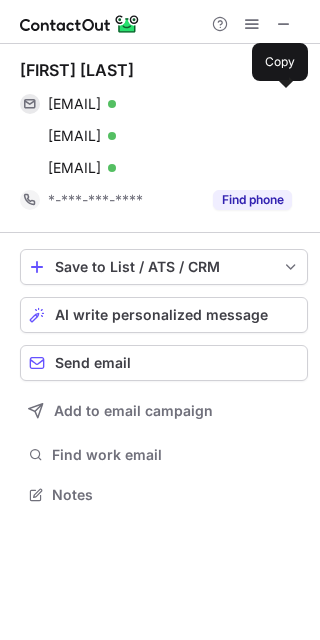 scroll, scrollTop: 10, scrollLeft: 10, axis: both 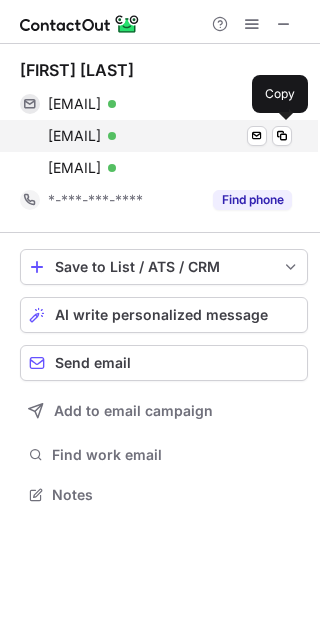 click on "cuongnguyen1092@gmail.com" at bounding box center [74, 136] 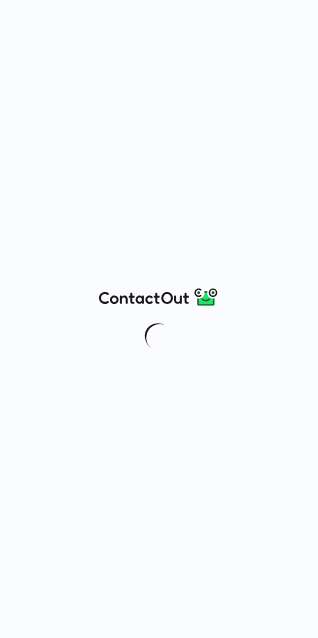 scroll, scrollTop: 0, scrollLeft: 0, axis: both 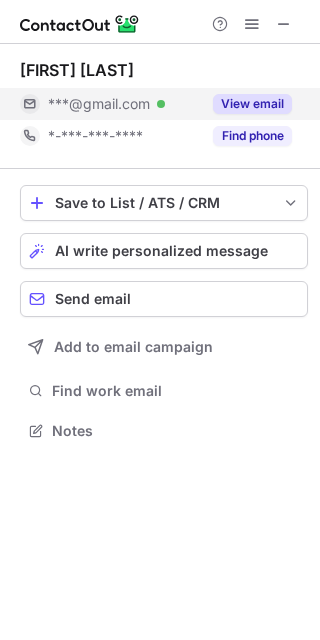 click on "***@gmail.com" at bounding box center (99, 104) 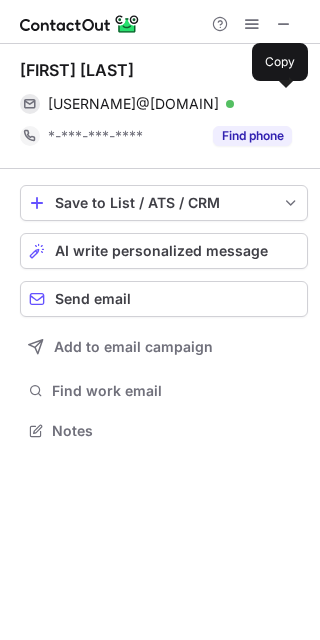 click on "hthuong1409@gmail.com" at bounding box center (133, 104) 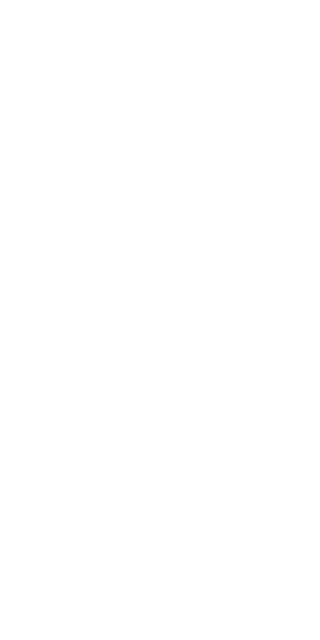 scroll, scrollTop: 0, scrollLeft: 0, axis: both 